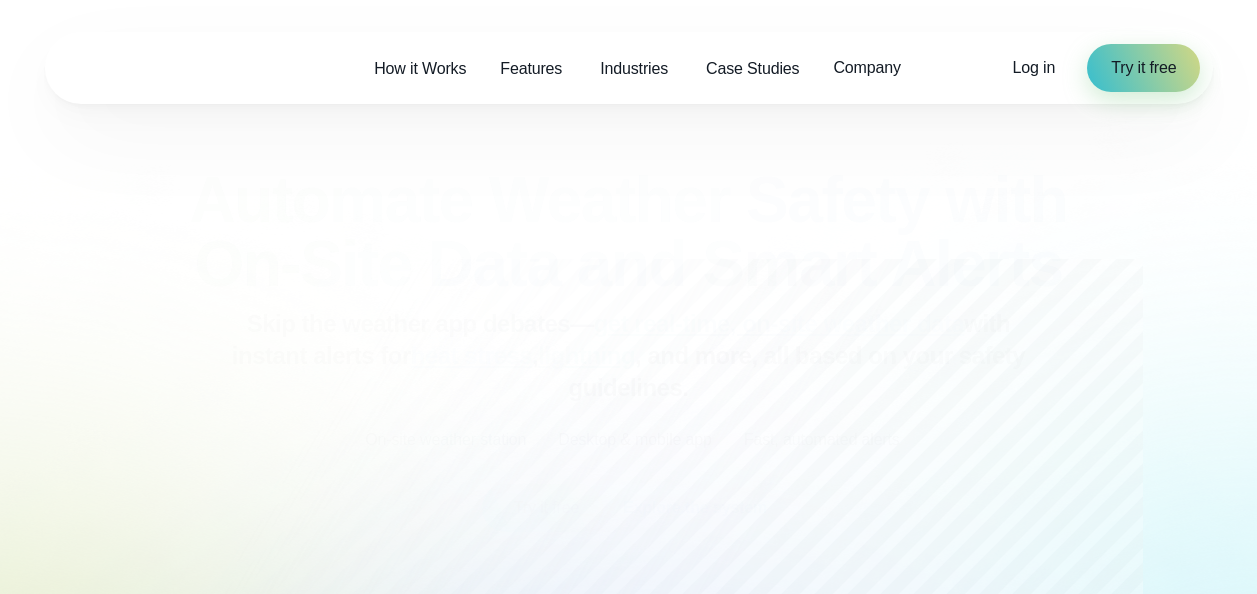 scroll, scrollTop: 0, scrollLeft: 0, axis: both 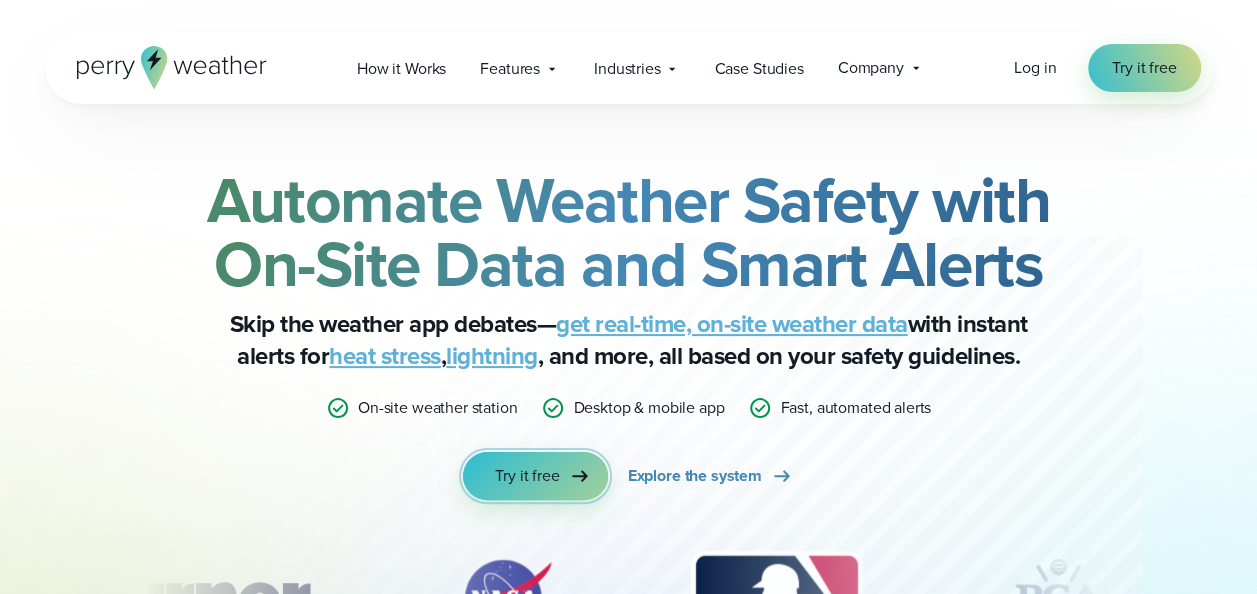click on "Try it free" at bounding box center (535, 476) 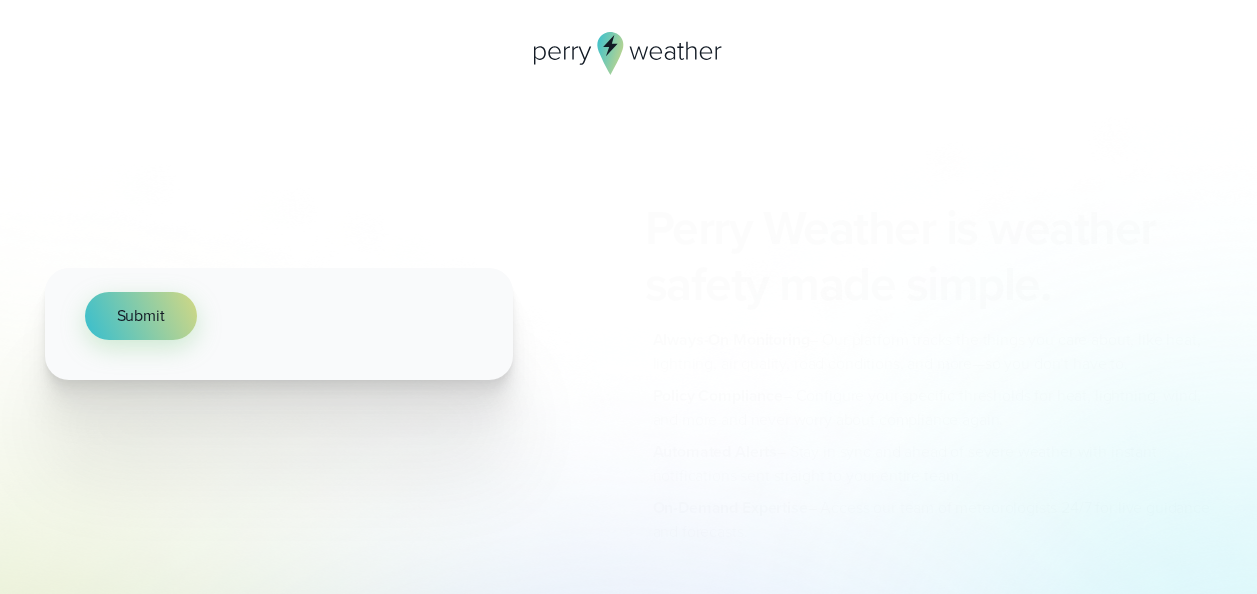 scroll, scrollTop: 0, scrollLeft: 0, axis: both 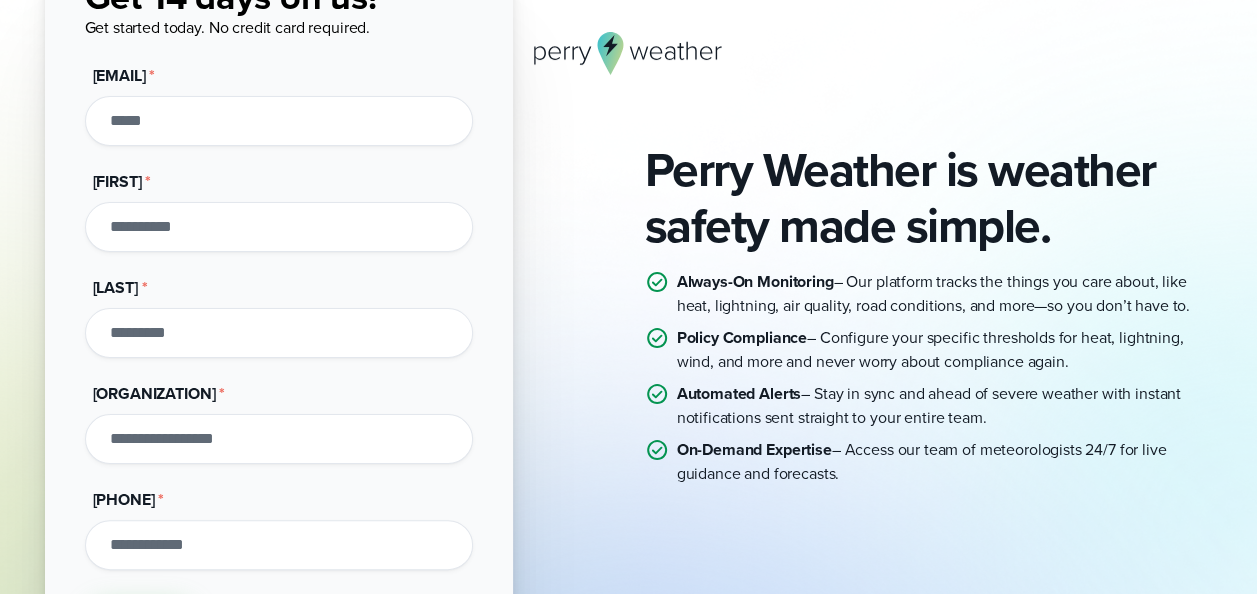 click on "Work email *" at bounding box center [279, 121] 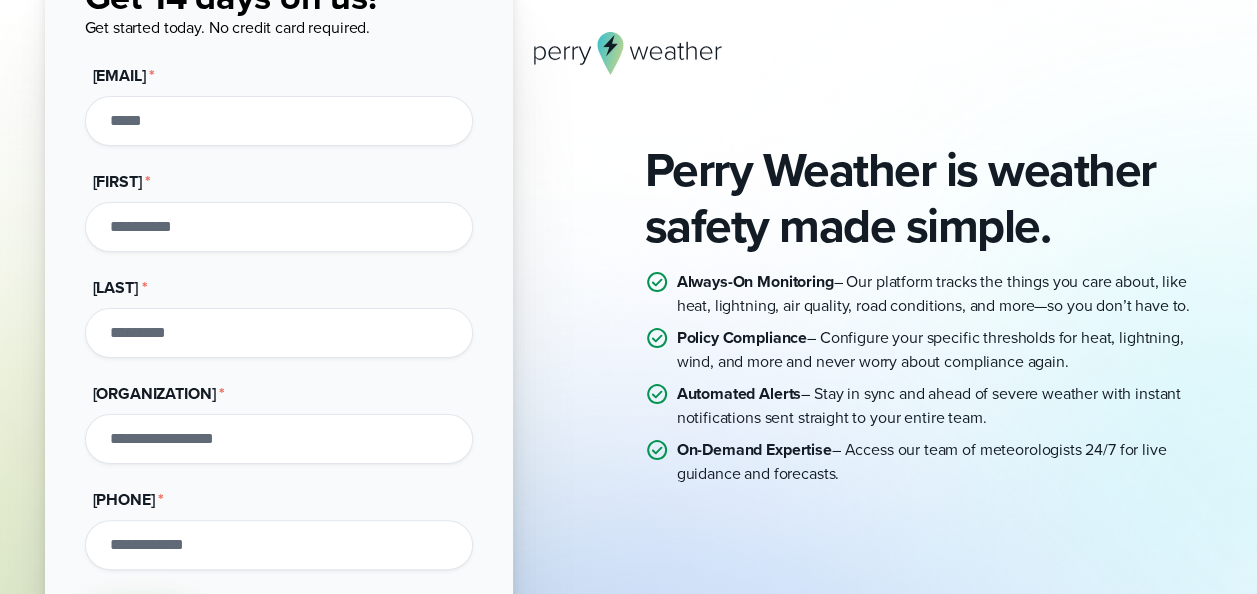type on "**********" 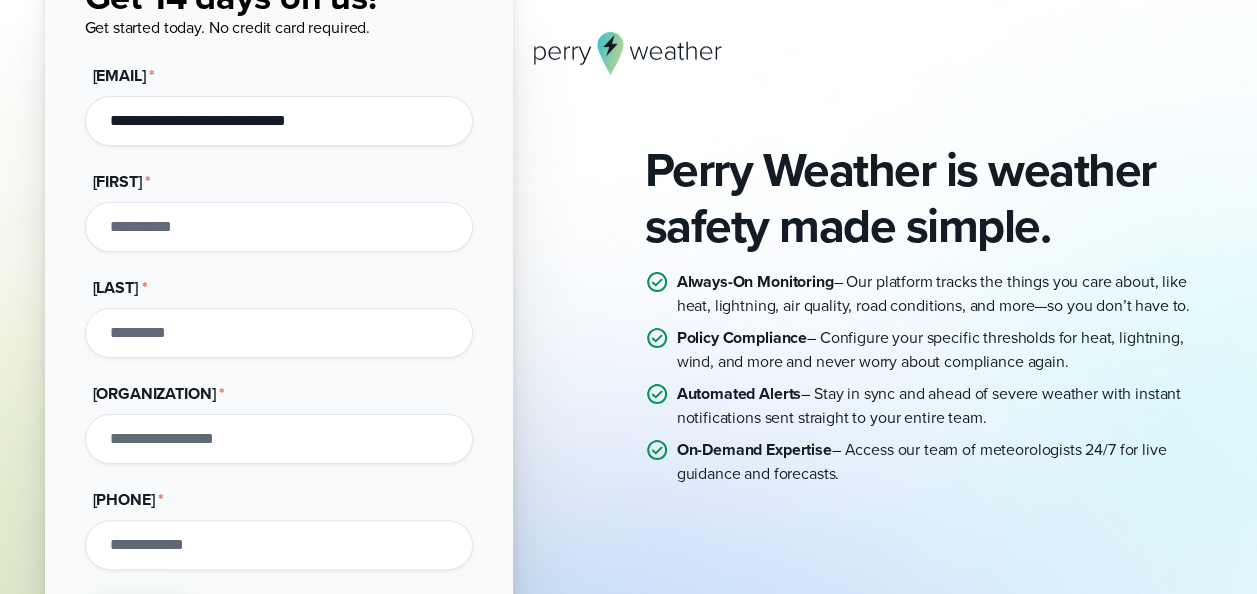click on "First name *" at bounding box center [279, 227] 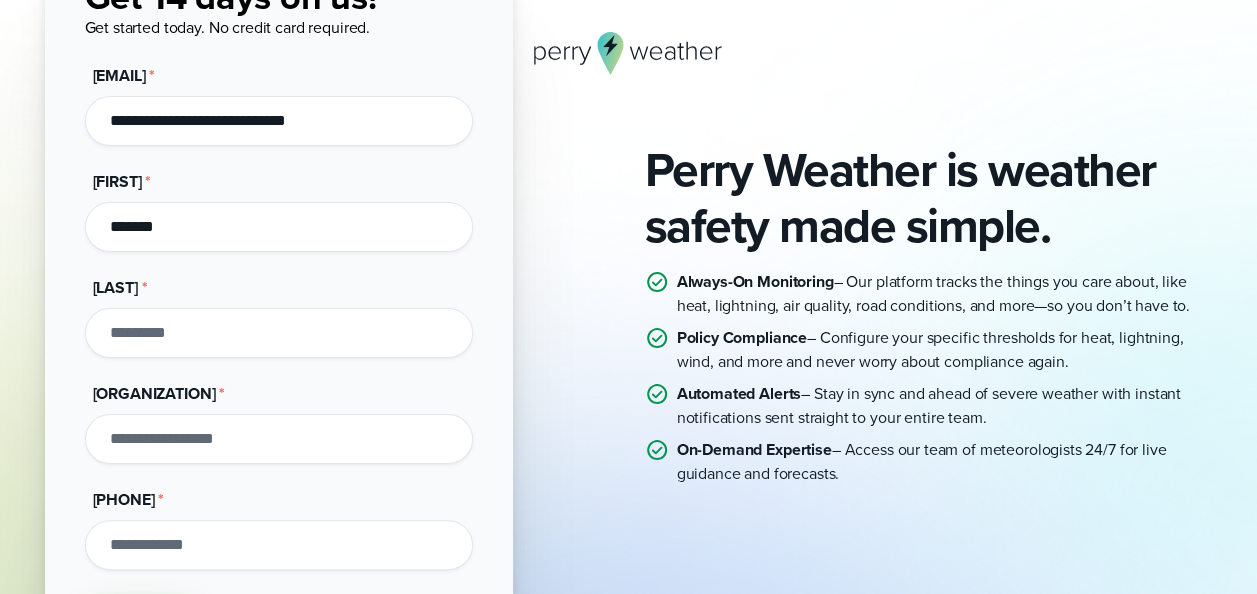 type on "********" 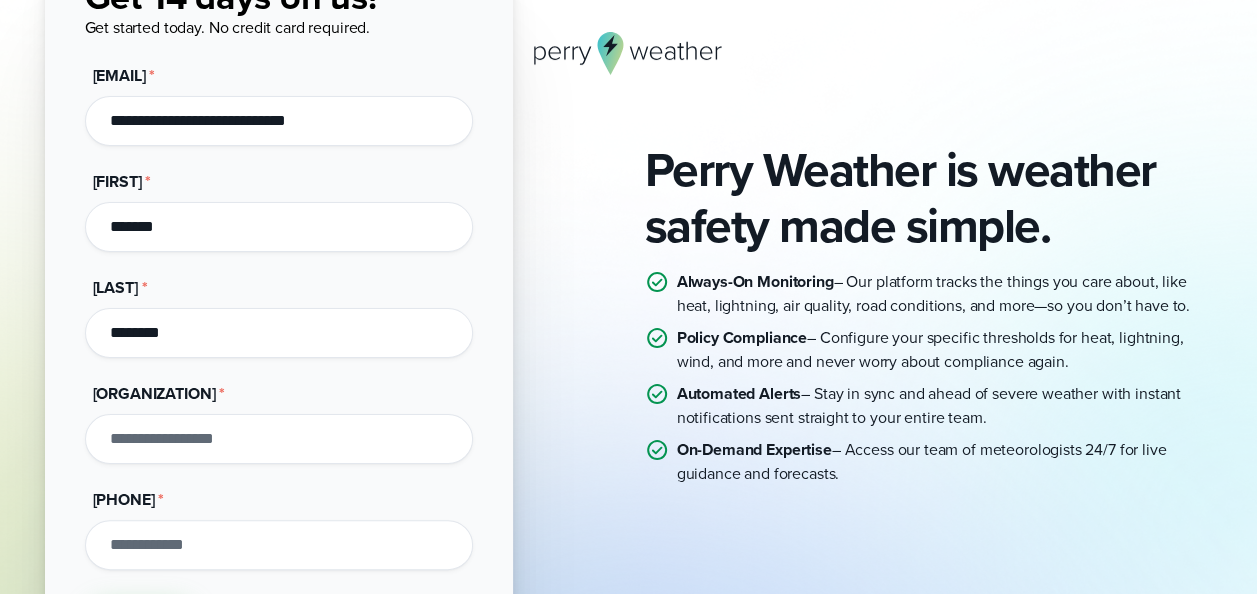 type on "**********" 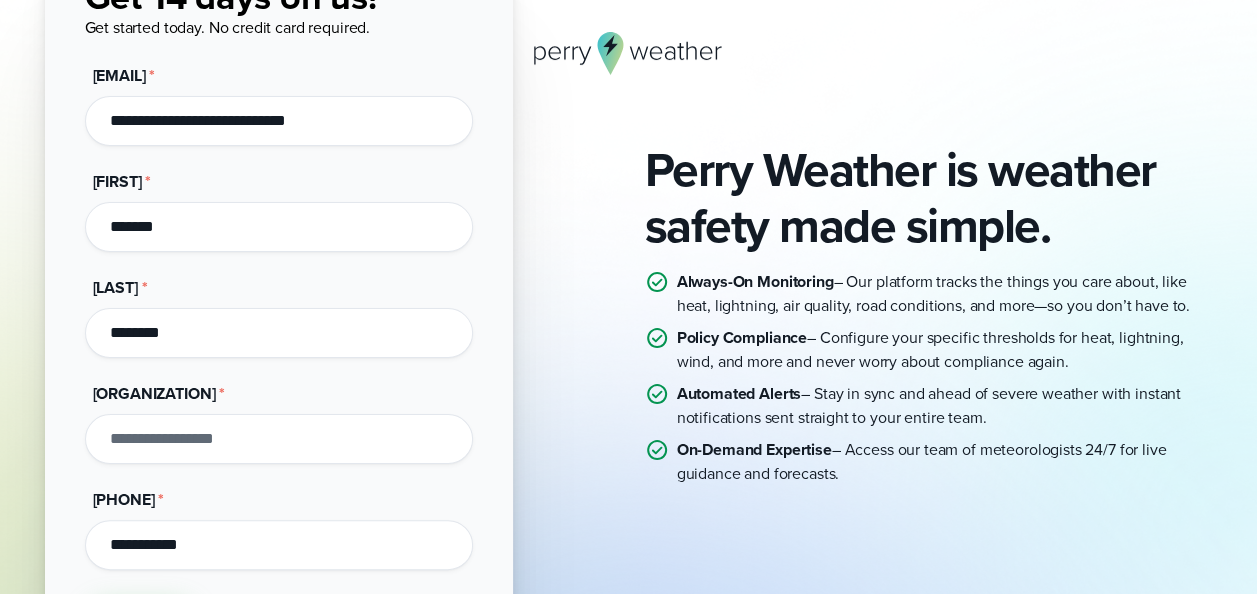 click on "**********" at bounding box center (279, 305) 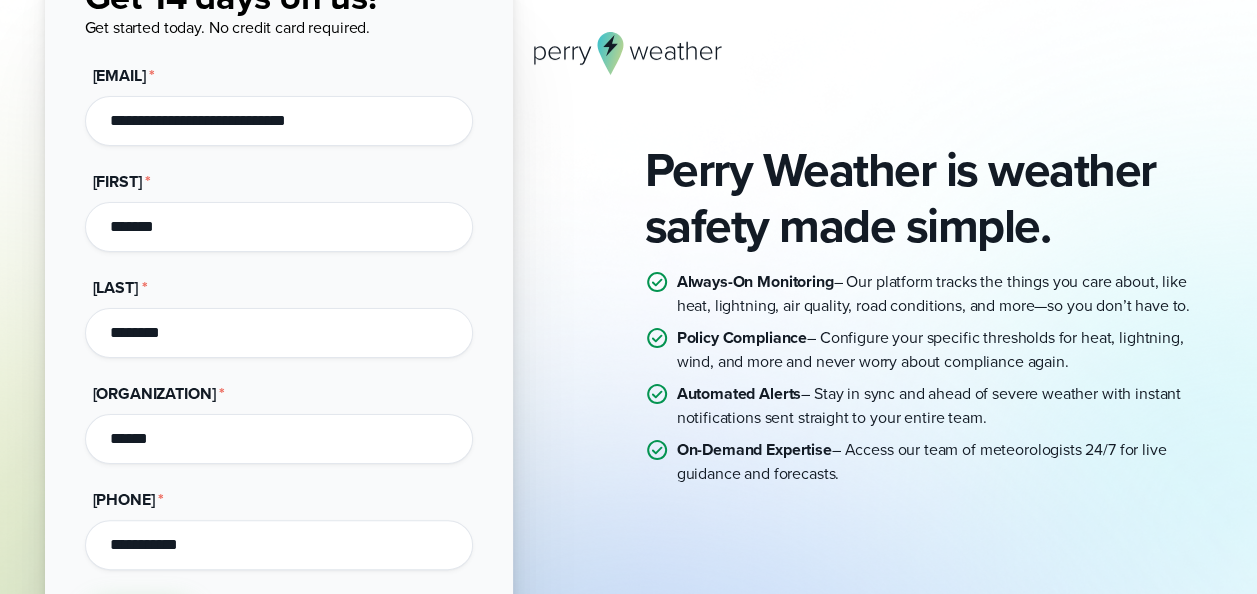 type on "******" 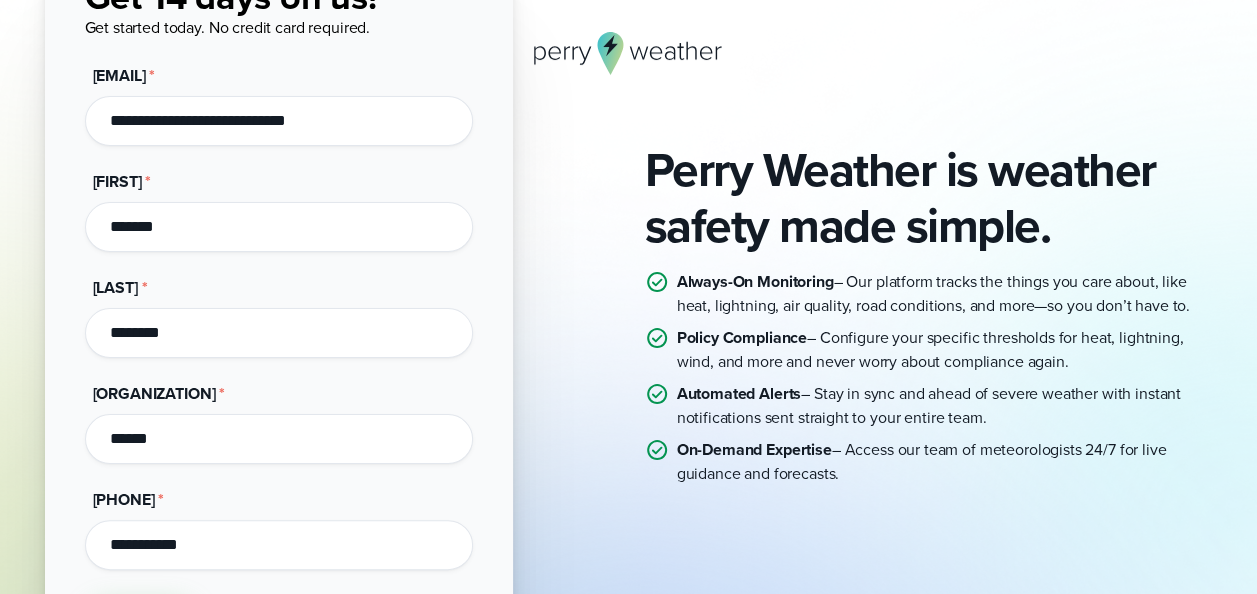 click on "Perry Weather is weather safety made simple.
Always-On Monitoring  – Our platform tracks the things you care about, like heat, lightning, air quality, road conditions, and more—so you don’t have to.
Policy Compliance  – Configure your specific thresholds for heat, lightning, wind, and more and never worry about compliance again.
Automated Alerts
* *" at bounding box center (628, 345) 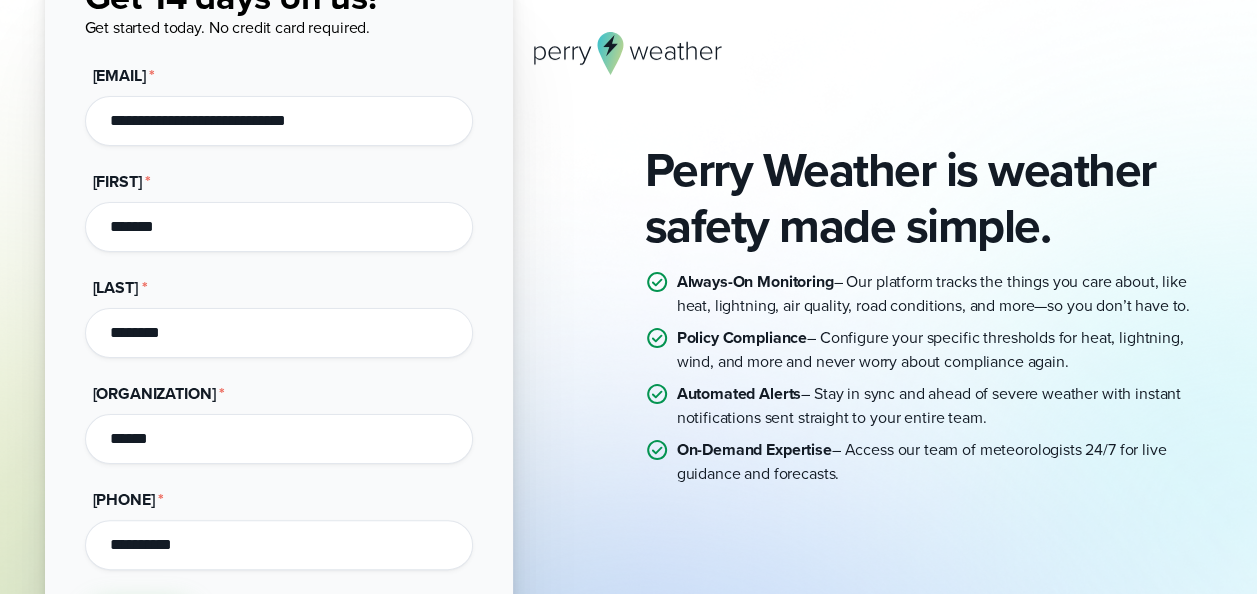 type on "**********" 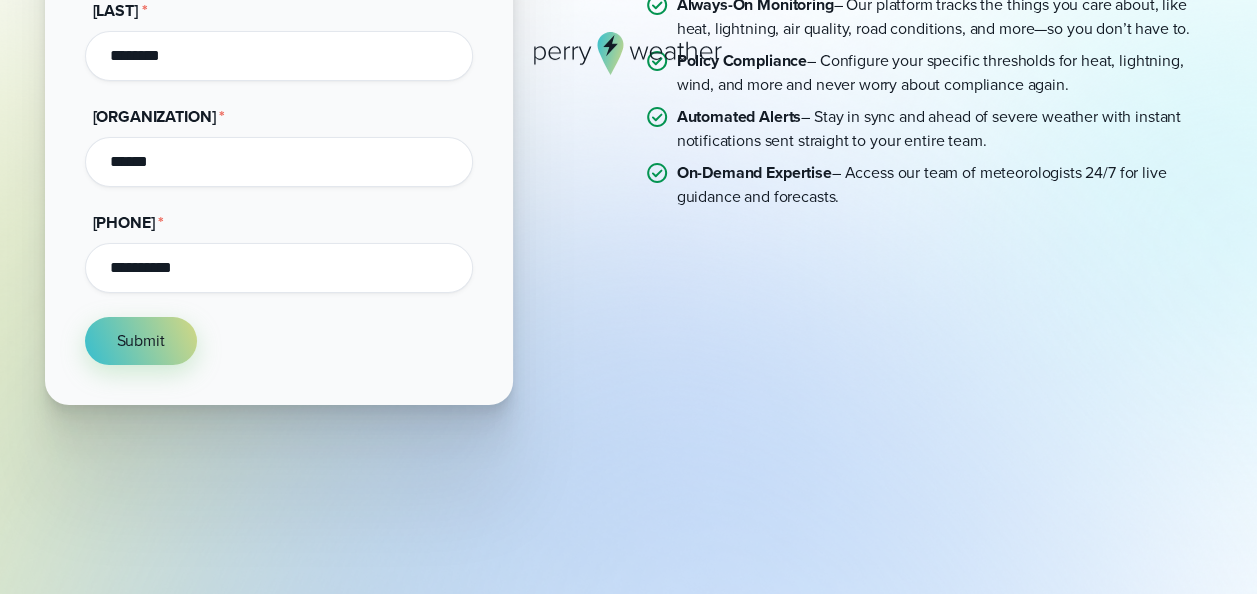 scroll, scrollTop: 486, scrollLeft: 0, axis: vertical 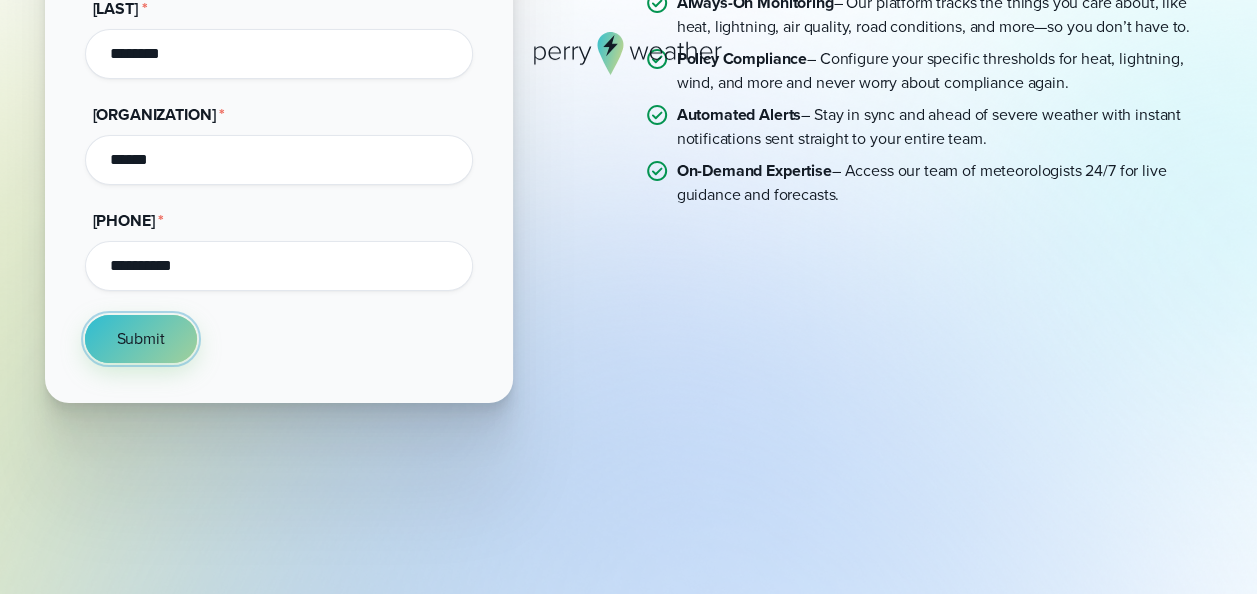 click on "Submit" at bounding box center [141, 339] 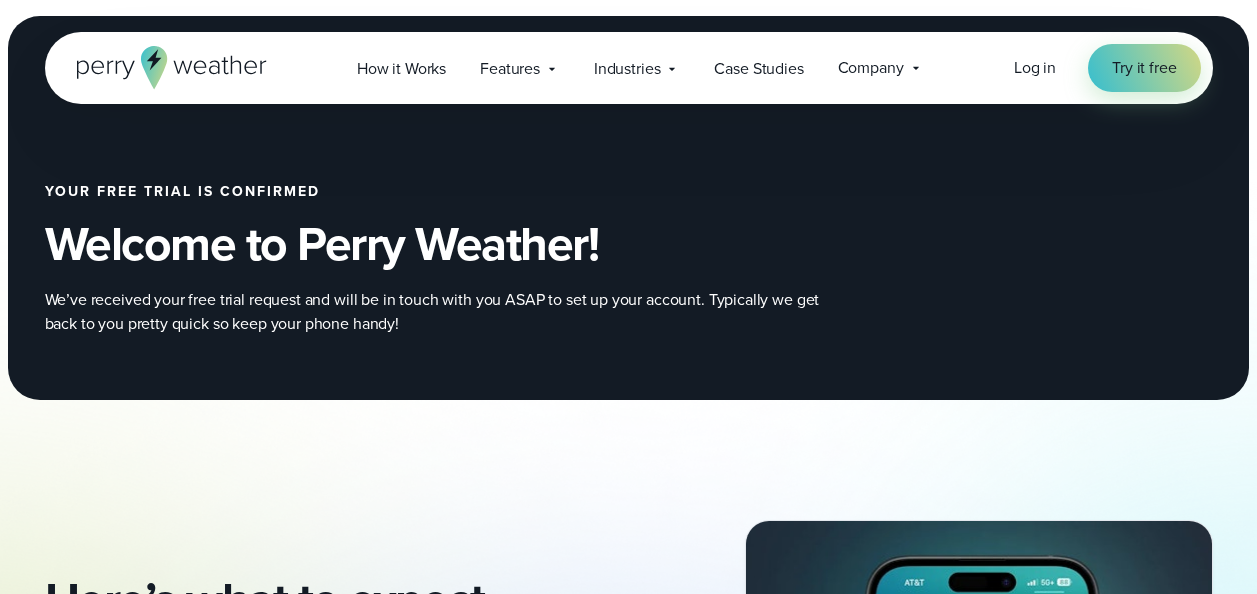 scroll, scrollTop: 0, scrollLeft: 0, axis: both 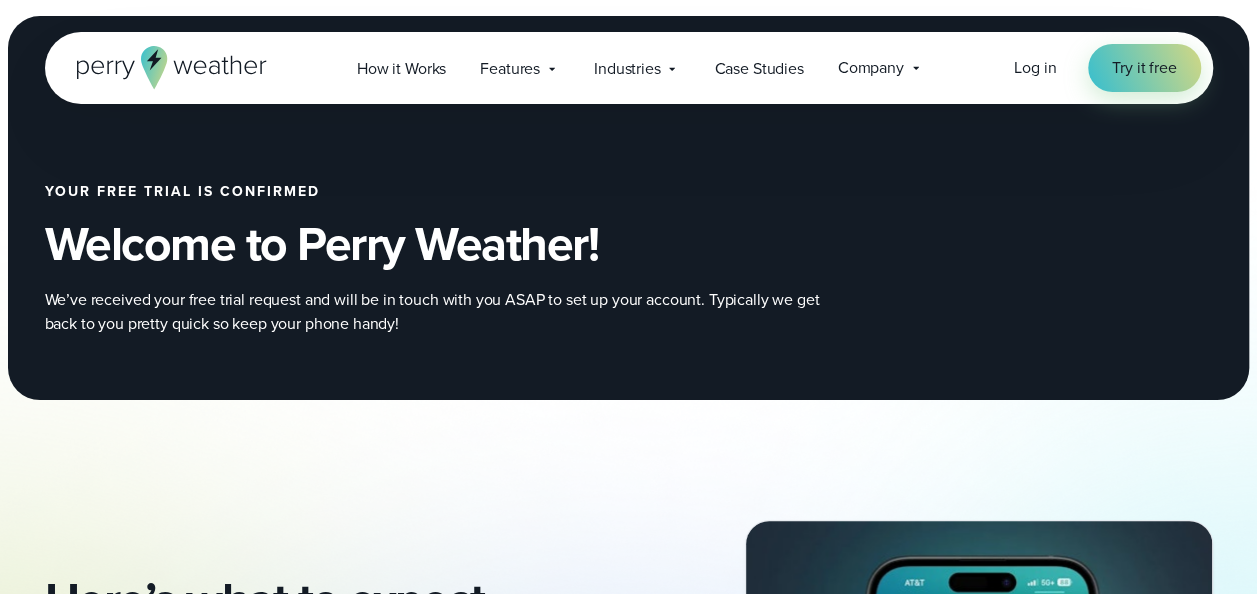 click 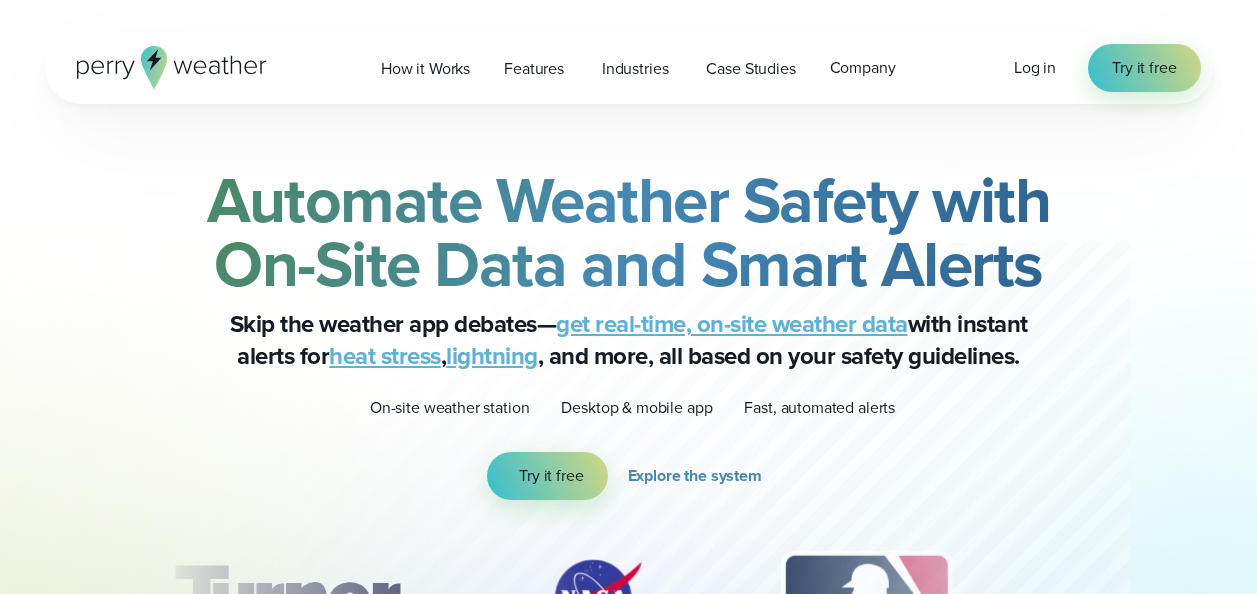 scroll, scrollTop: 0, scrollLeft: 0, axis: both 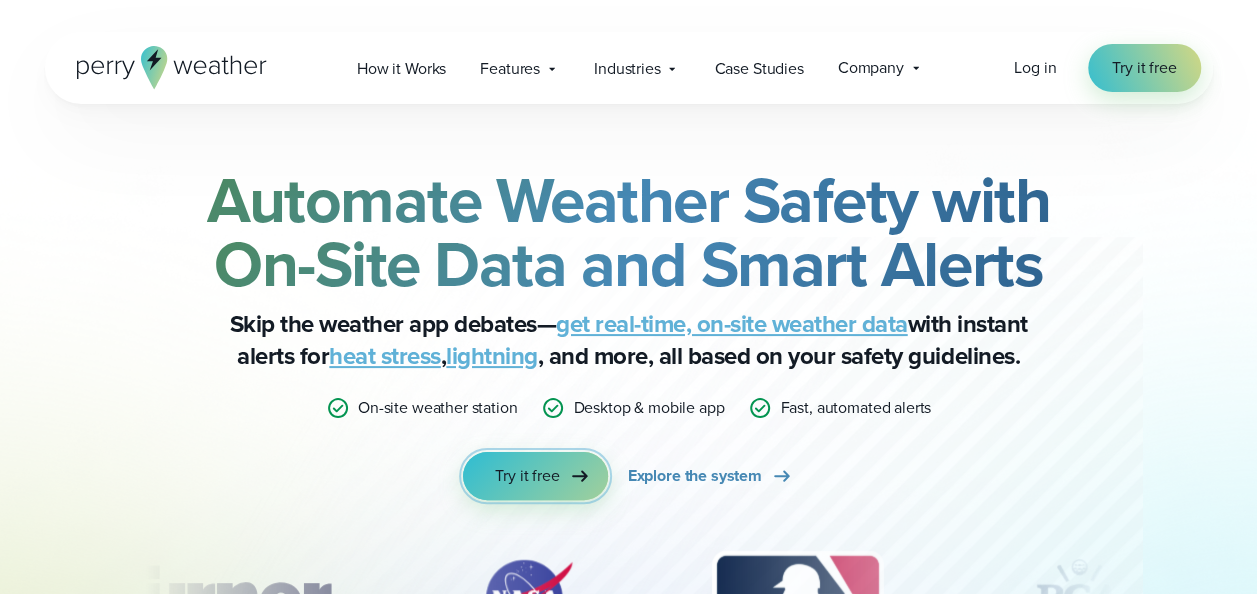 click on "Try it free" at bounding box center [535, 476] 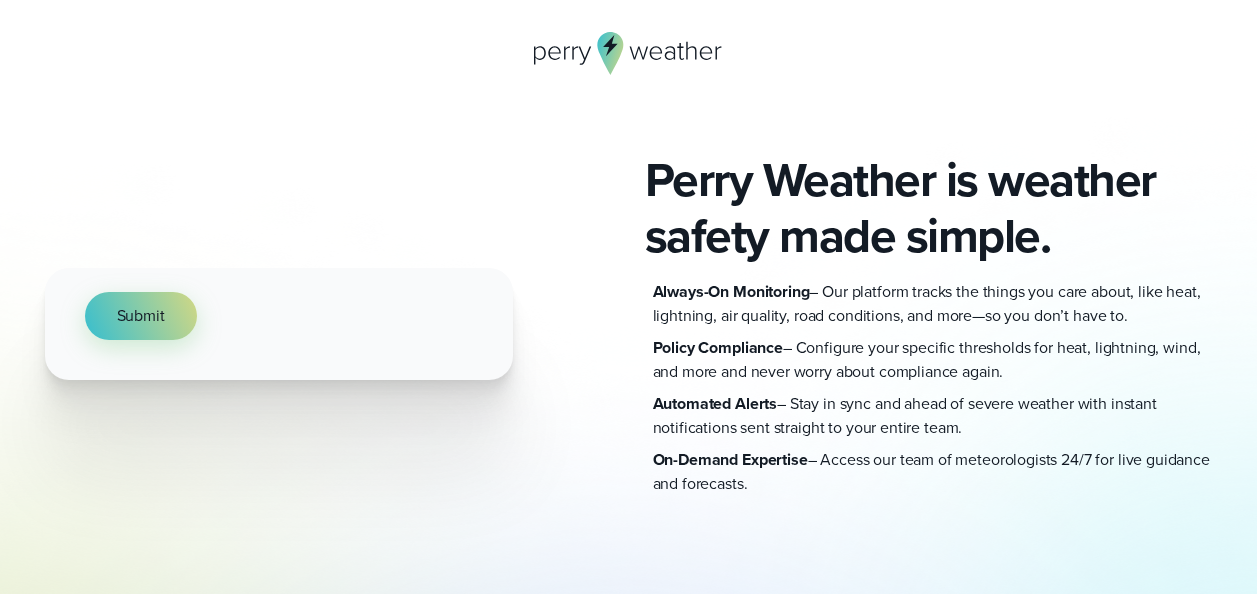 scroll, scrollTop: 0, scrollLeft: 0, axis: both 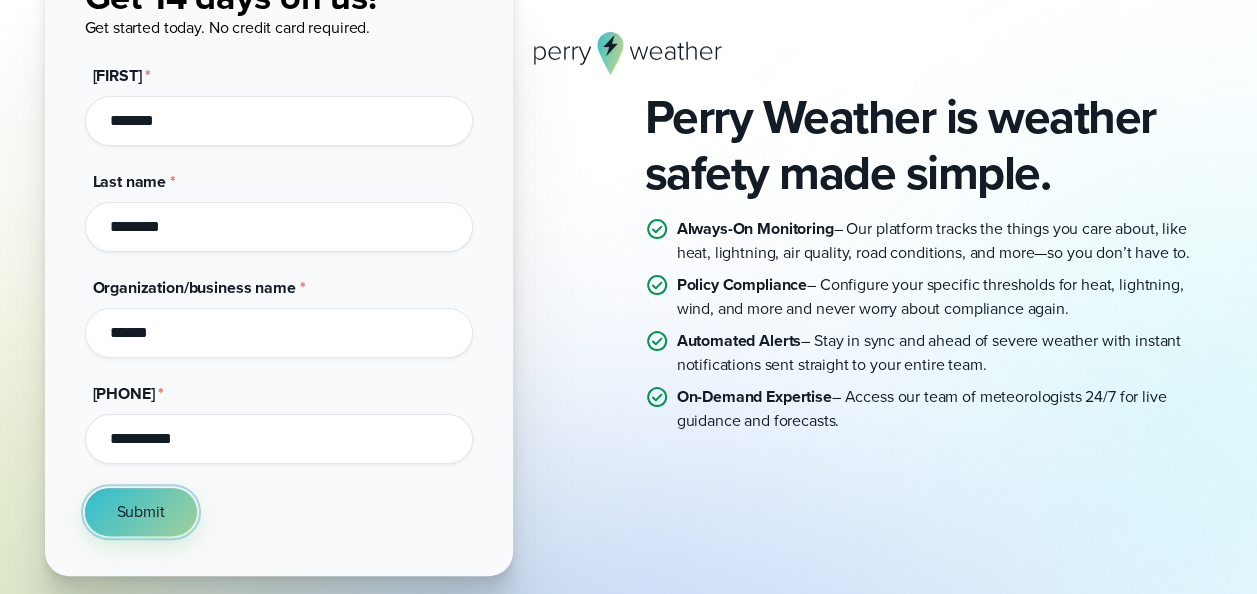 click on "Submit" at bounding box center [141, 512] 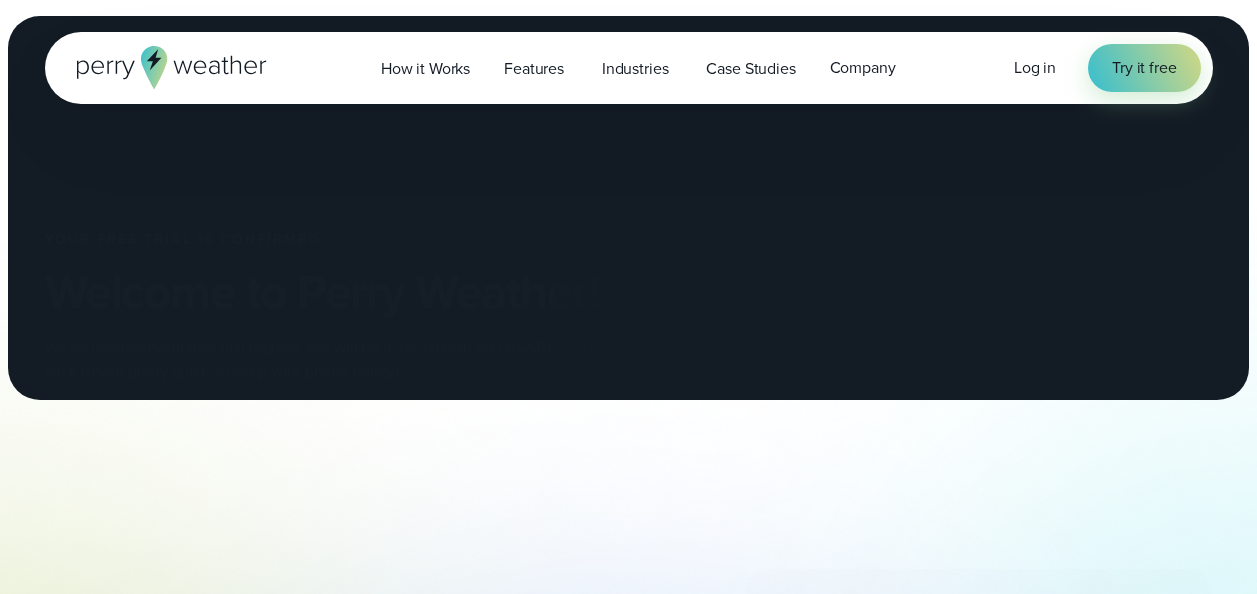 scroll, scrollTop: 0, scrollLeft: 0, axis: both 